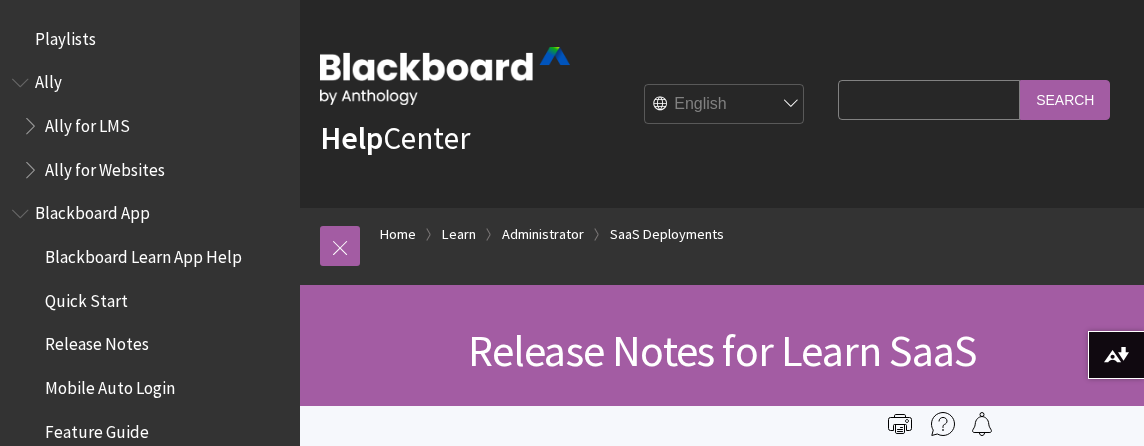 scroll, scrollTop: 786, scrollLeft: 0, axis: vertical 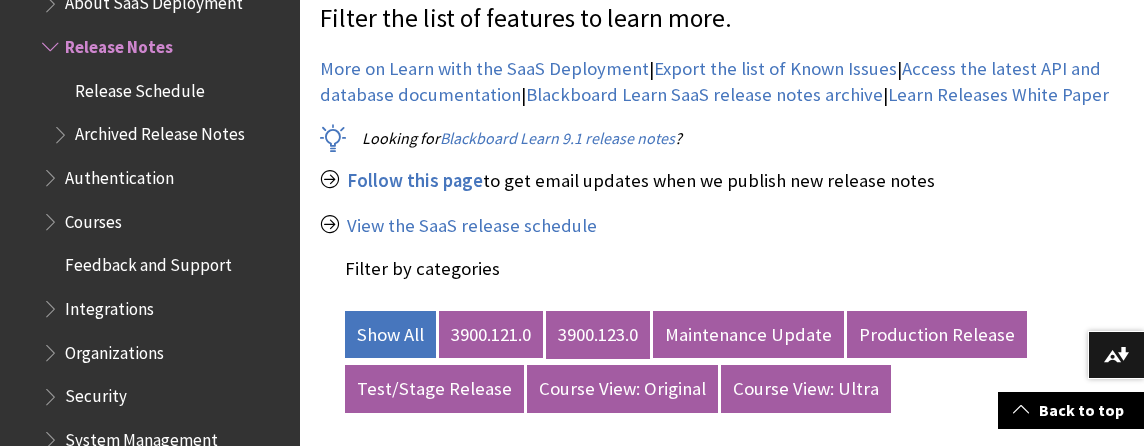 click on "3900.123.0" at bounding box center [598, 335] 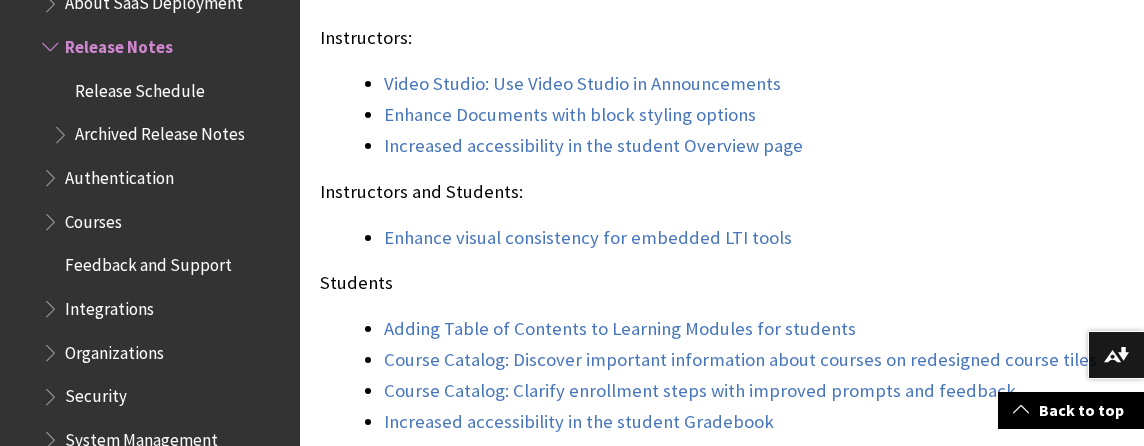 scroll, scrollTop: 2028, scrollLeft: 0, axis: vertical 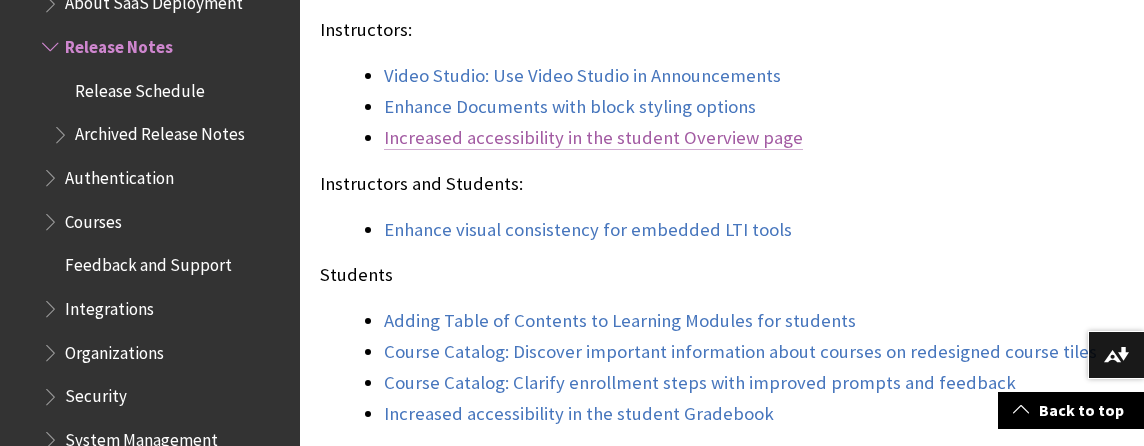 click on "Increased accessibility in the student Overview page" at bounding box center (593, 138) 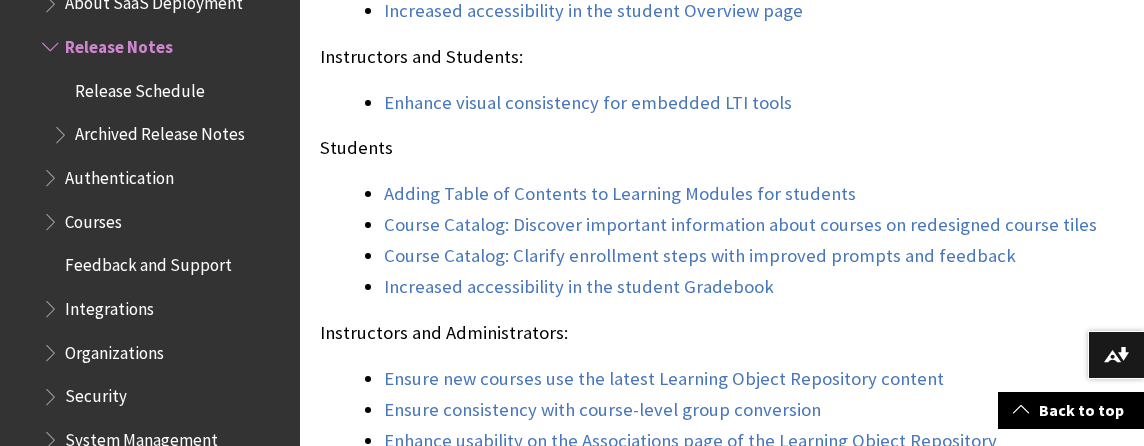 scroll, scrollTop: 2163, scrollLeft: 0, axis: vertical 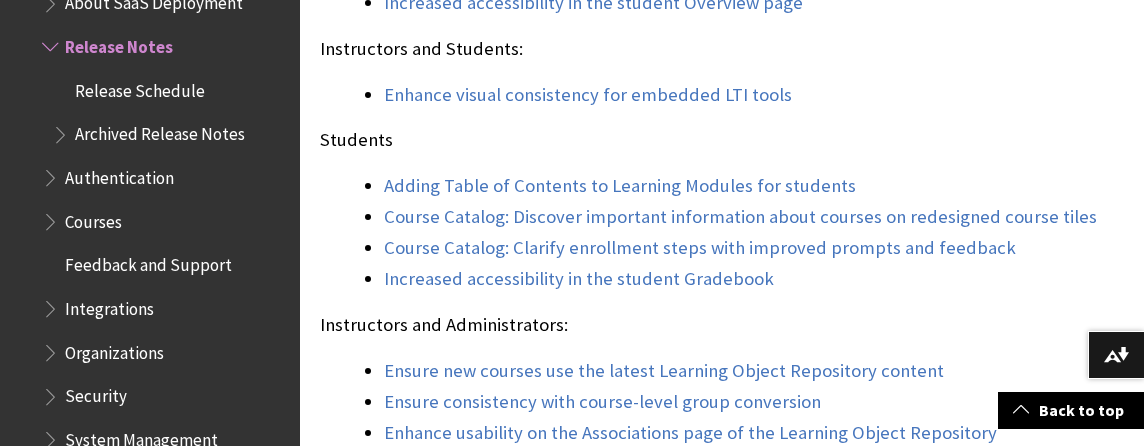 click on "Increased accessibility in the student Gradebook" at bounding box center [754, 279] 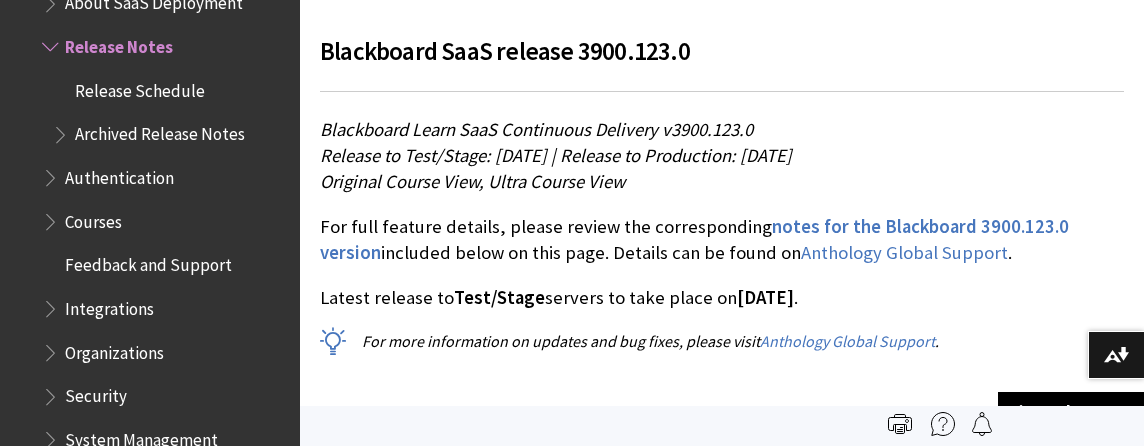 scroll, scrollTop: 1306, scrollLeft: 0, axis: vertical 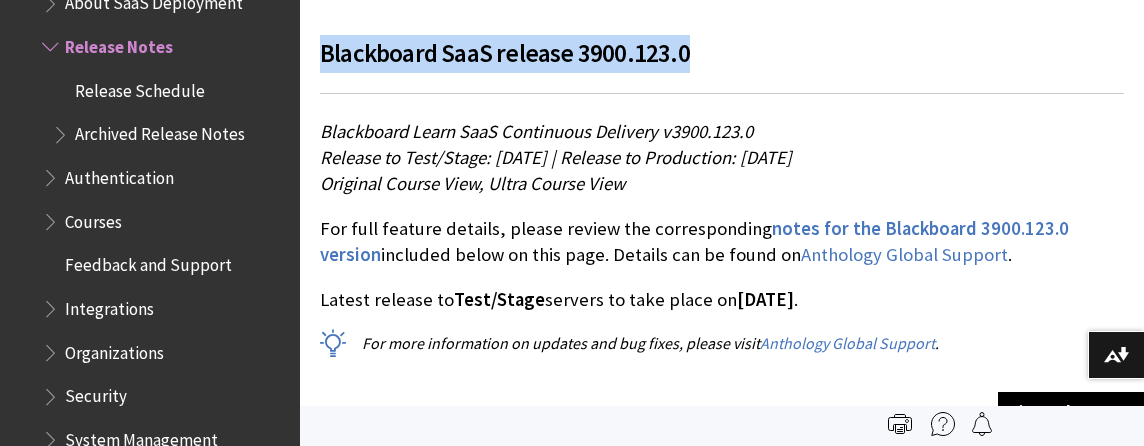 drag, startPoint x: 324, startPoint y: 55, endPoint x: 688, endPoint y: 52, distance: 364.01236 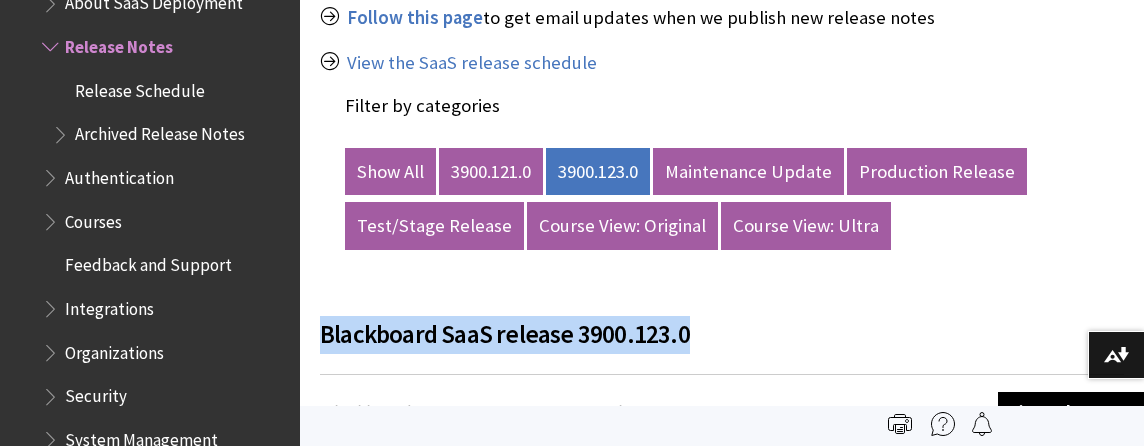 scroll, scrollTop: 1024, scrollLeft: 0, axis: vertical 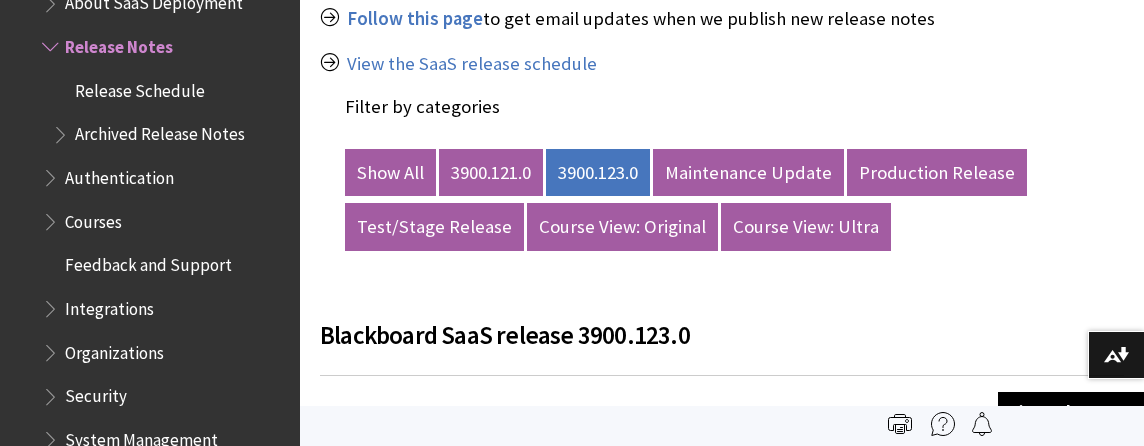 click at bounding box center (722, 291) 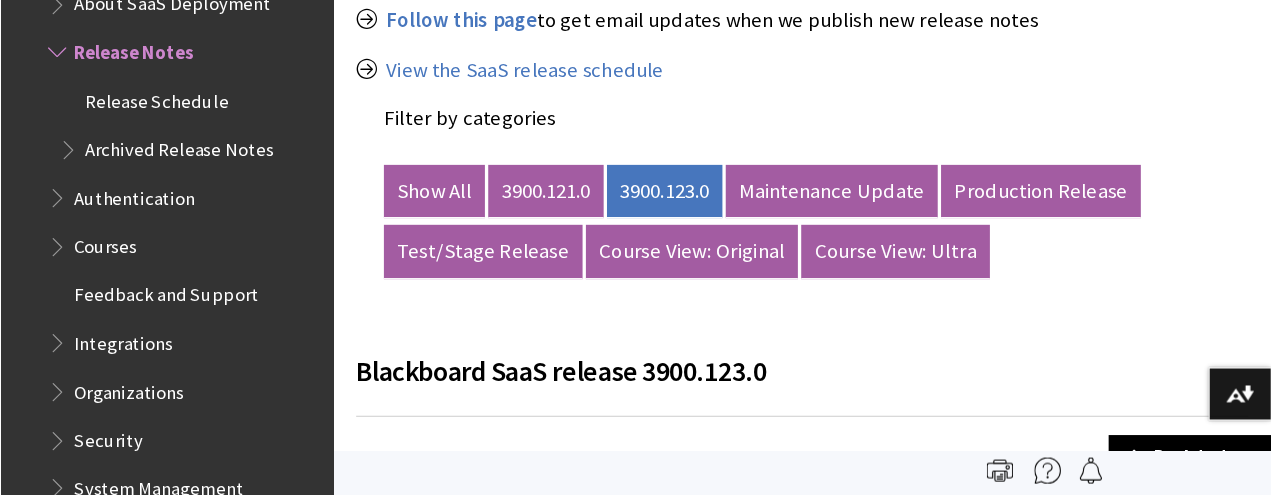 scroll, scrollTop: 1023, scrollLeft: 0, axis: vertical 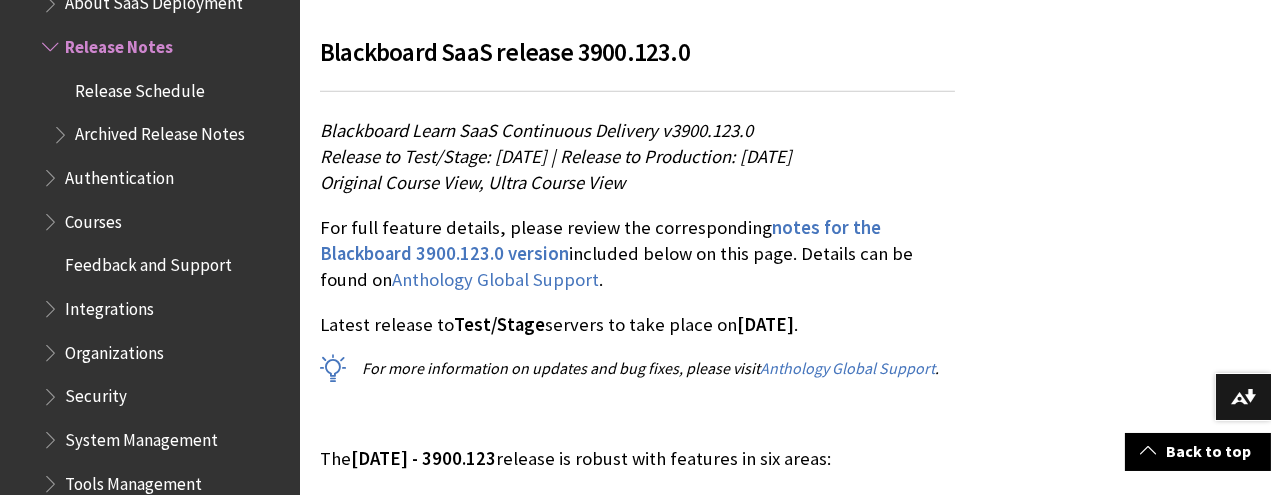 click on "Filter by Category
Show All
Course View: Original
?" at bounding box center (785, 10668) 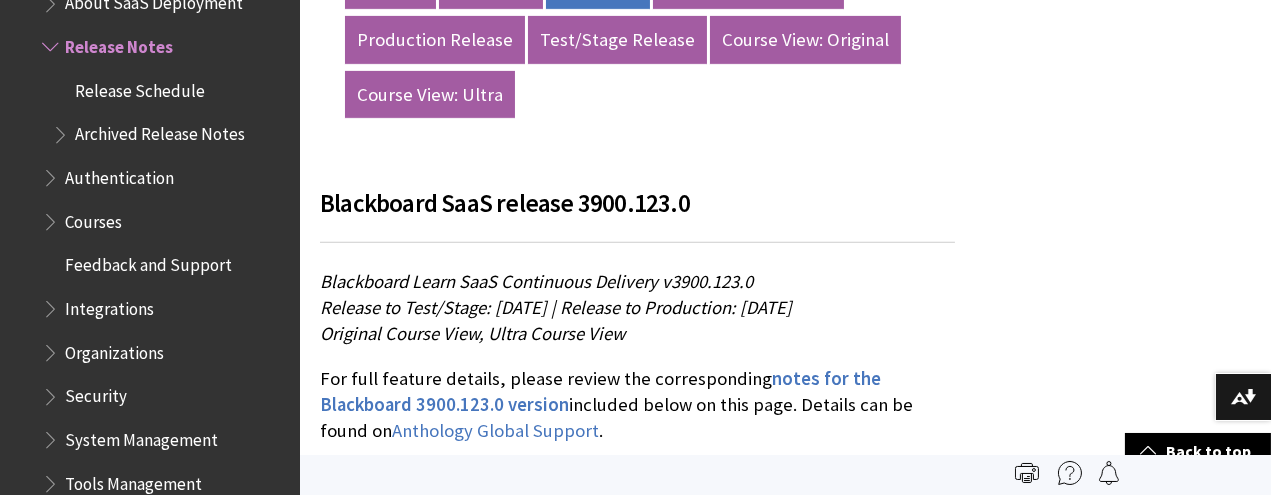scroll, scrollTop: 1211, scrollLeft: 0, axis: vertical 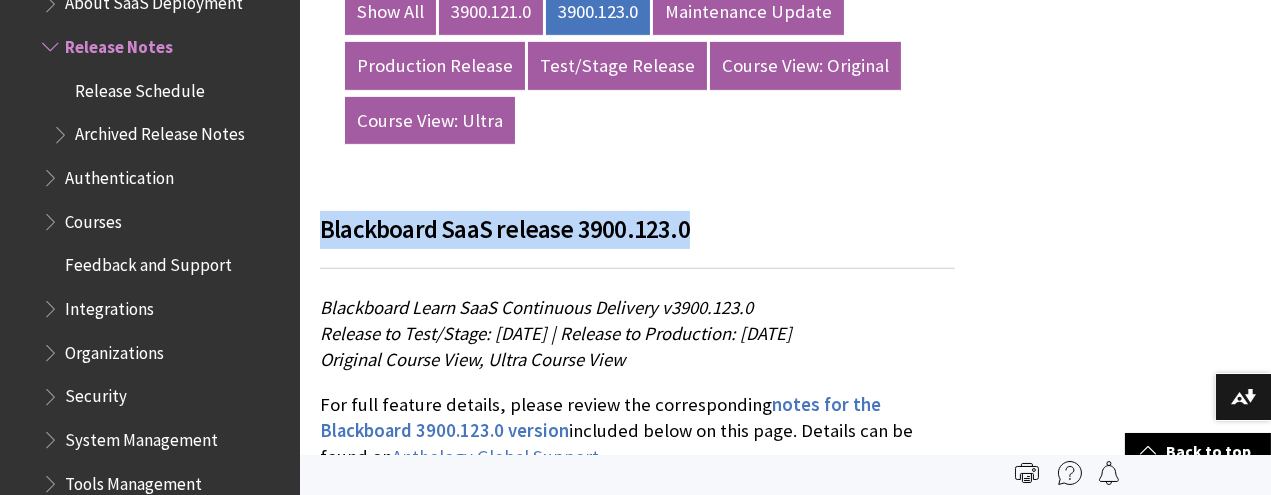 drag, startPoint x: 692, startPoint y: 222, endPoint x: 315, endPoint y: 222, distance: 377 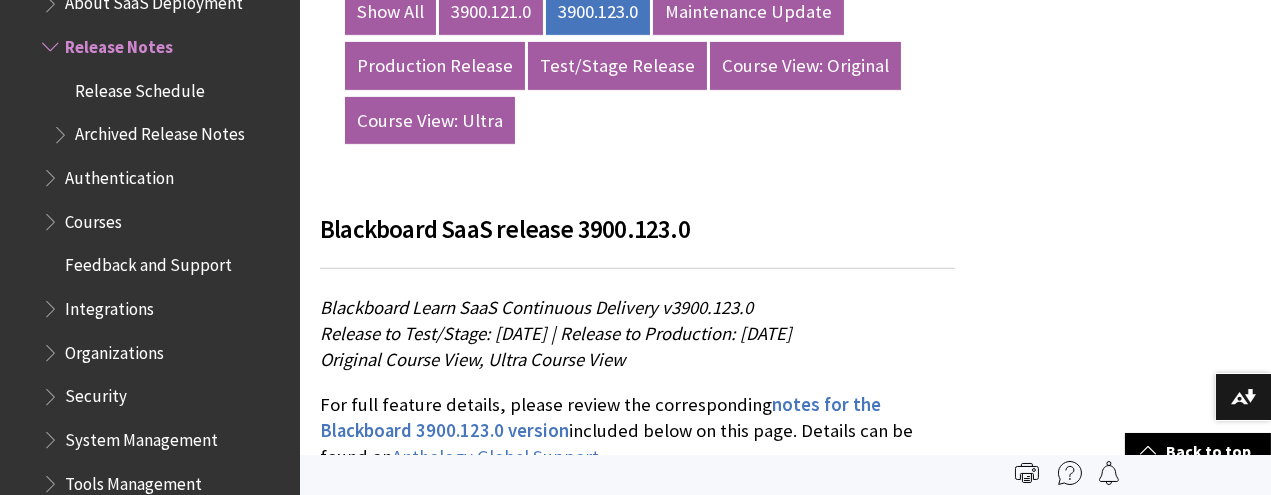 click on "Blackboard Learn SaaS Continuous Delivery v3900.123.0" at bounding box center (536, 307) 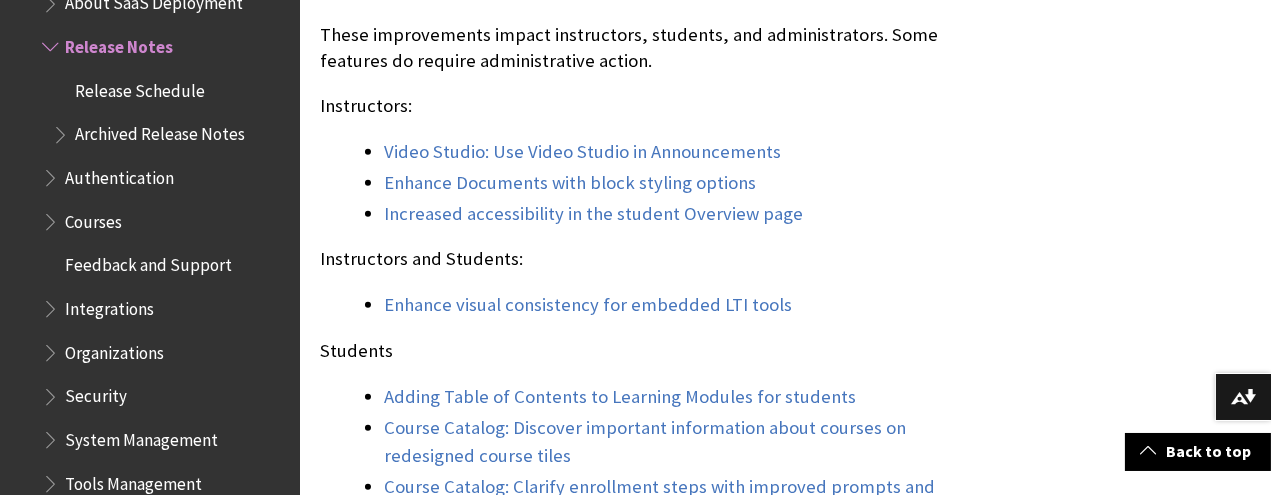 scroll, scrollTop: 2060, scrollLeft: 0, axis: vertical 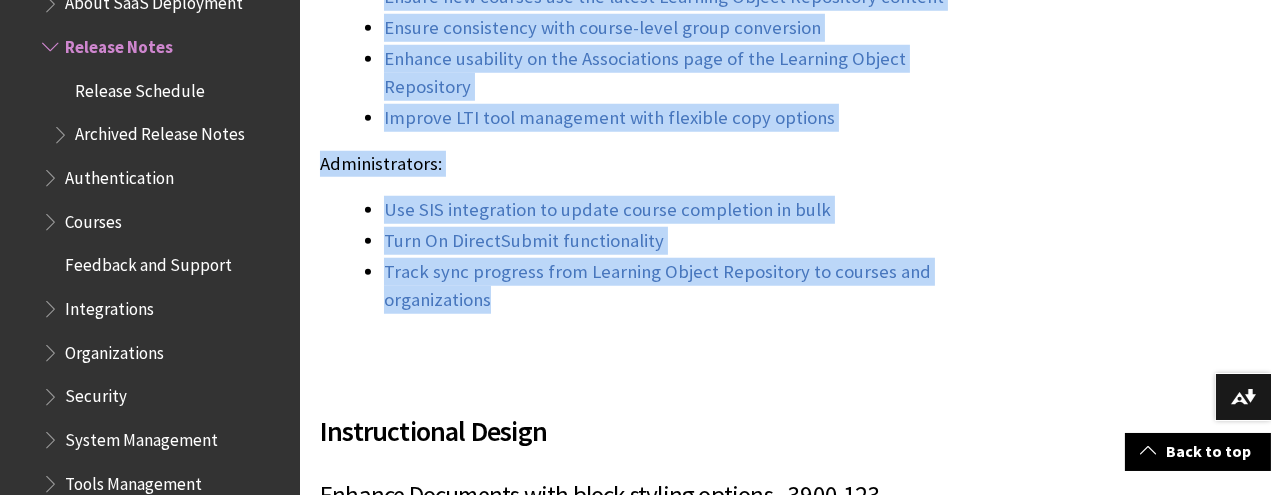drag, startPoint x: 320, startPoint y: 128, endPoint x: 655, endPoint y: 335, distance: 393.79437 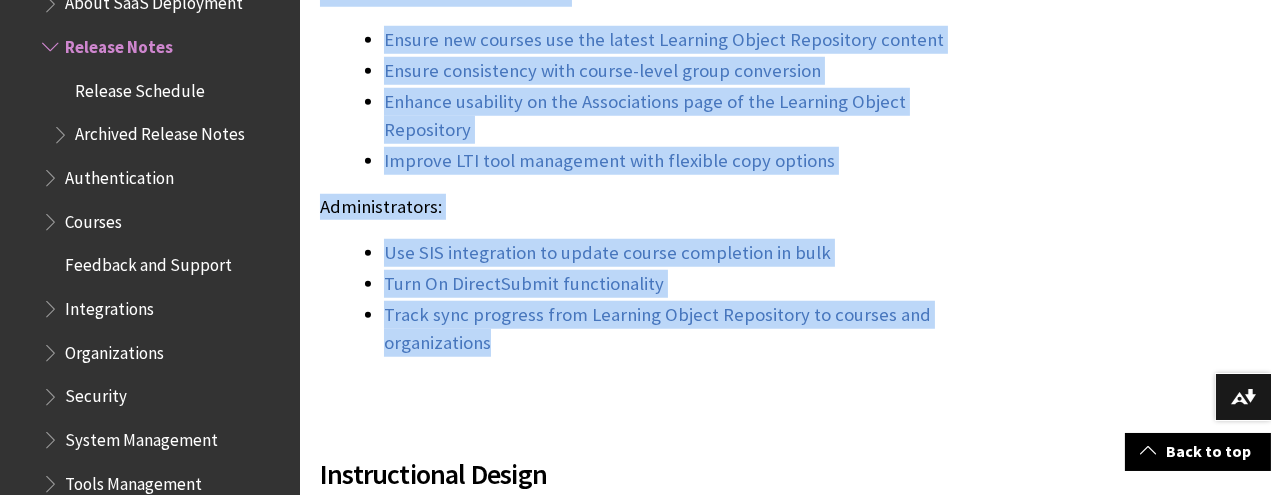 scroll, scrollTop: 2658, scrollLeft: 0, axis: vertical 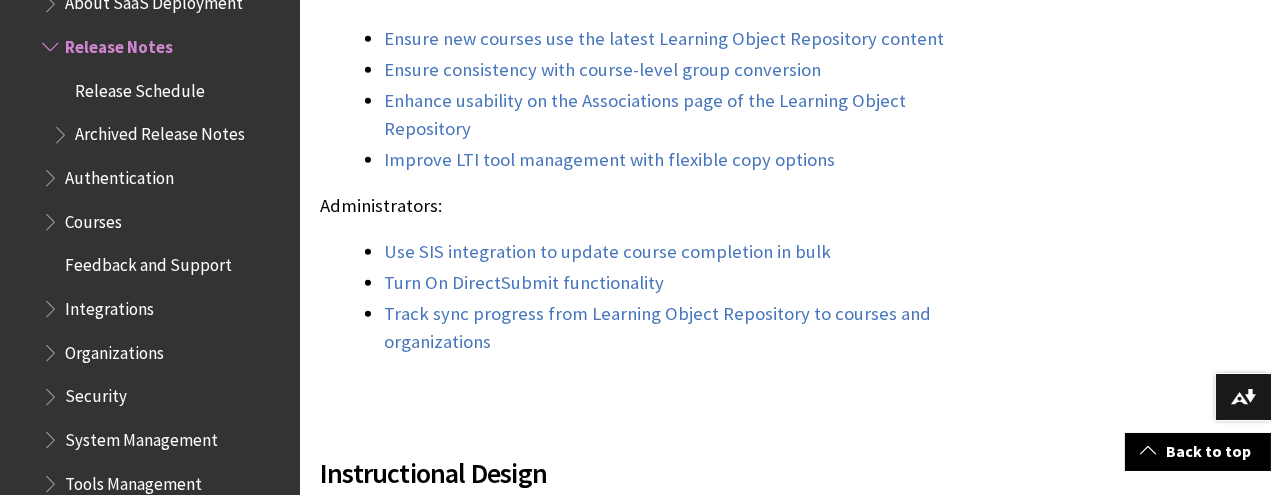 click at bounding box center [637, 392] 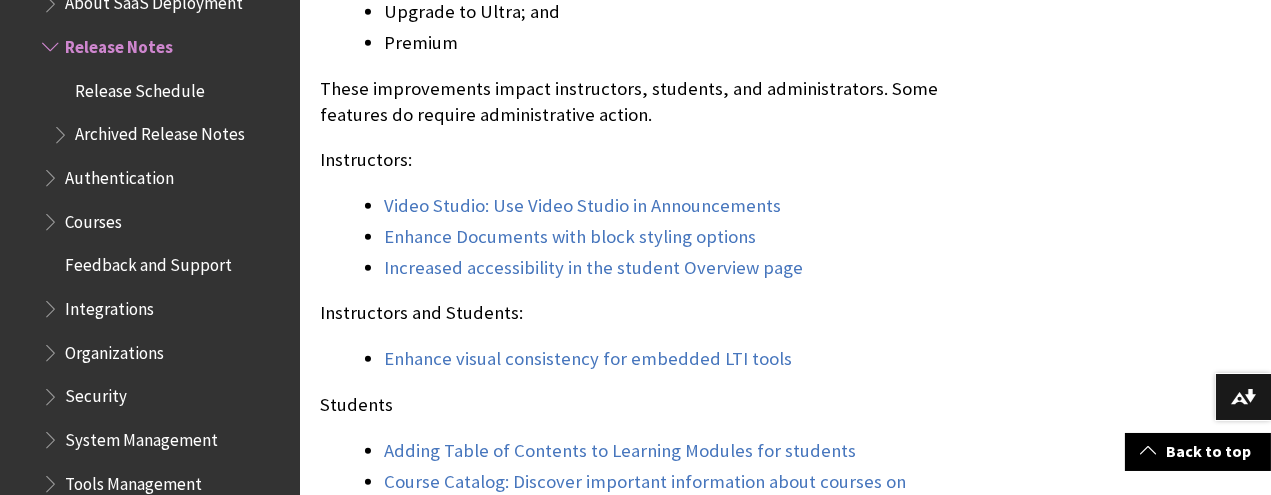 scroll, scrollTop: 2007, scrollLeft: 0, axis: vertical 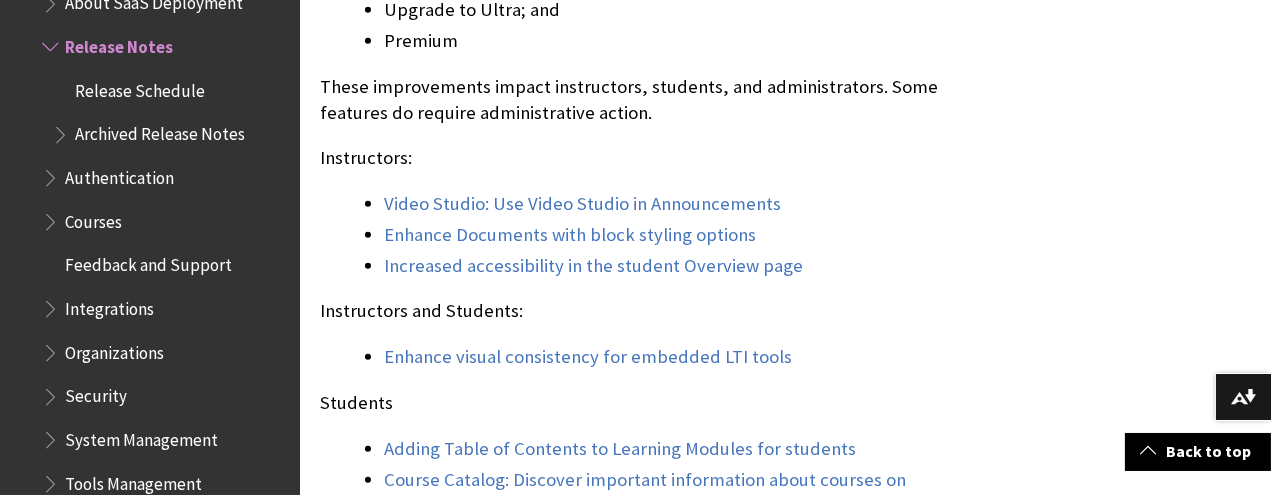 click on "Video Studio: Use Video Studio in Announcements Enhance Documents with block styling options Increased accessibility in the student Overview page" at bounding box center (637, 235) 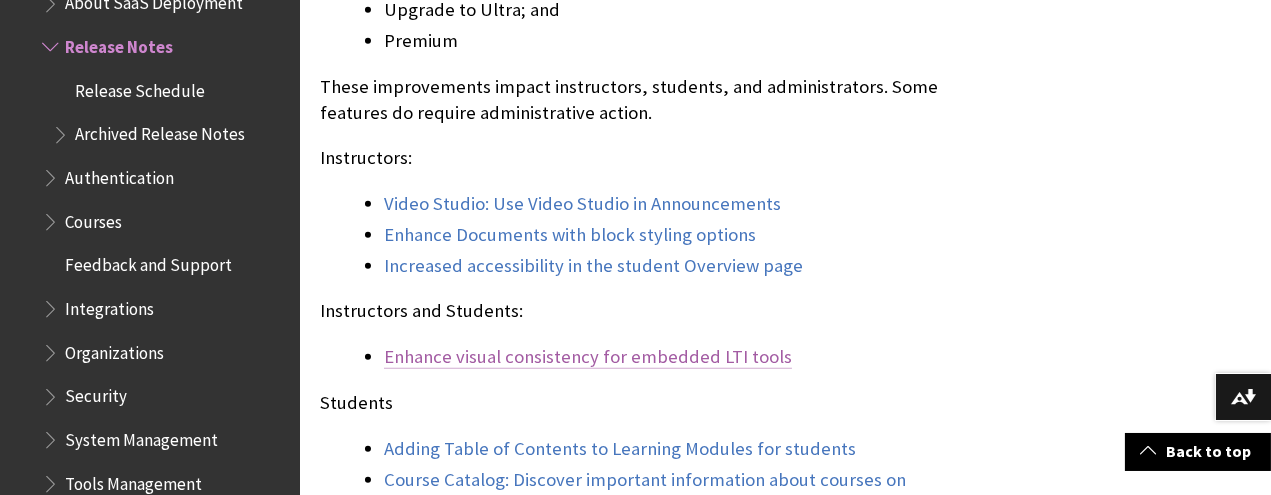 click on "Enhance visual consistency for embedded LTI tools" at bounding box center (588, 357) 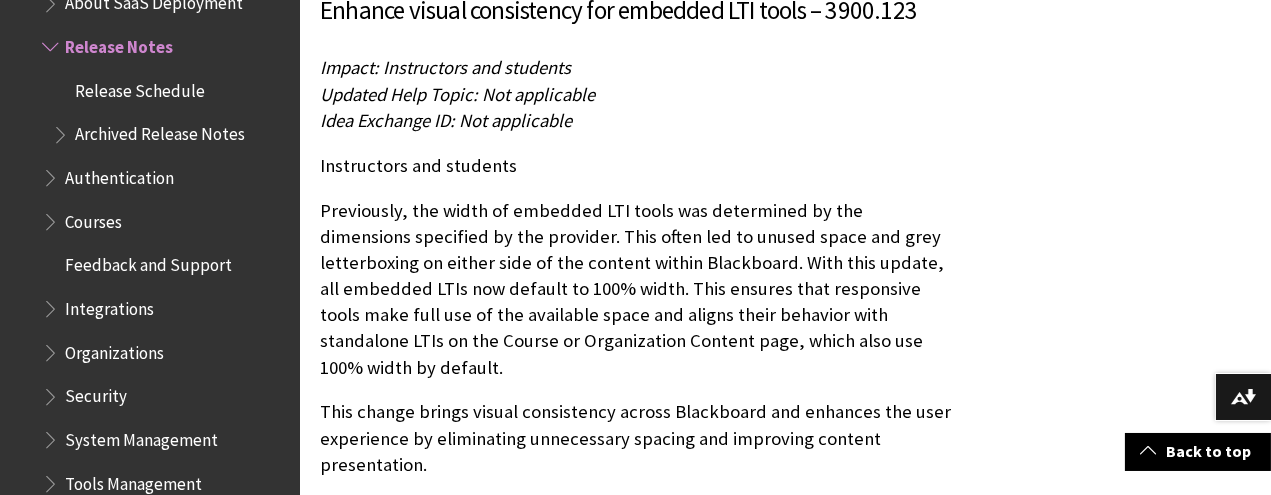 scroll, scrollTop: 17998, scrollLeft: 0, axis: vertical 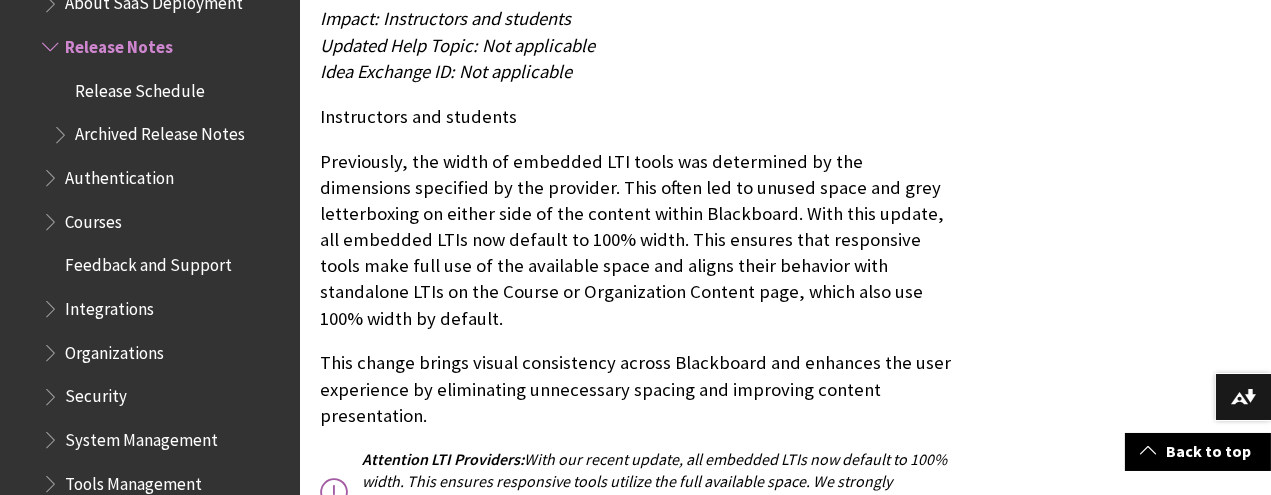 click on "This change brings visual consistency across Blackboard and enhances the user experience by eliminating unnecessary spacing and improving content presentation." at bounding box center [637, 389] 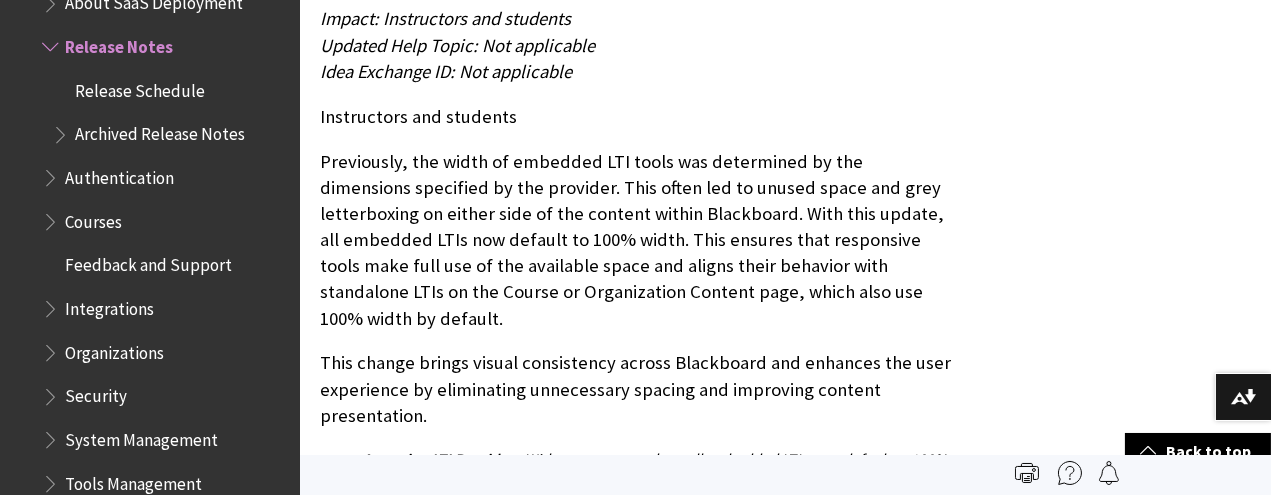 scroll, scrollTop: 2048, scrollLeft: 0, axis: vertical 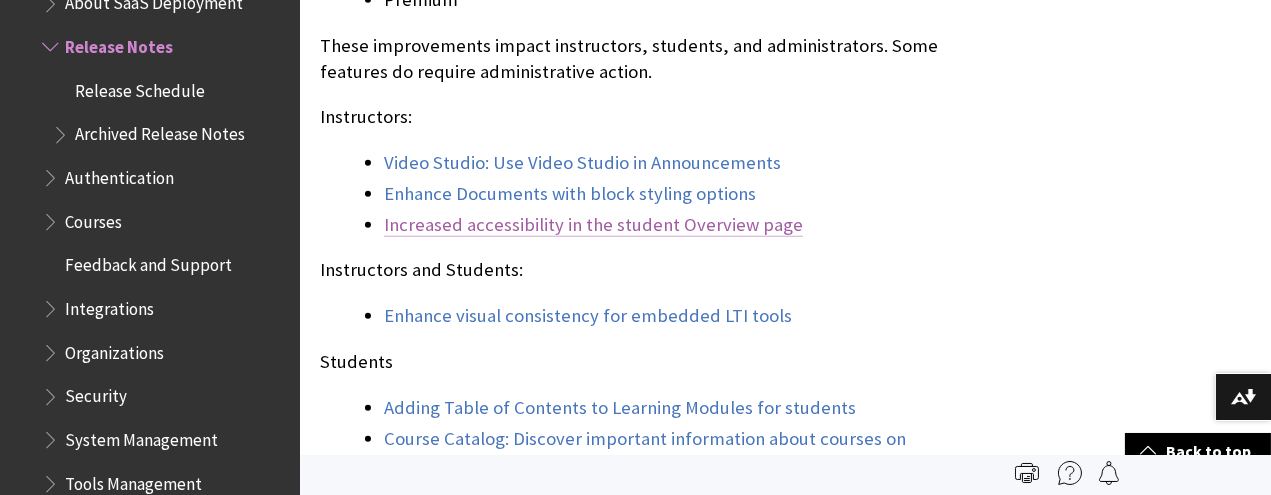 click on "Increased accessibility in the student Overview page" at bounding box center [593, 225] 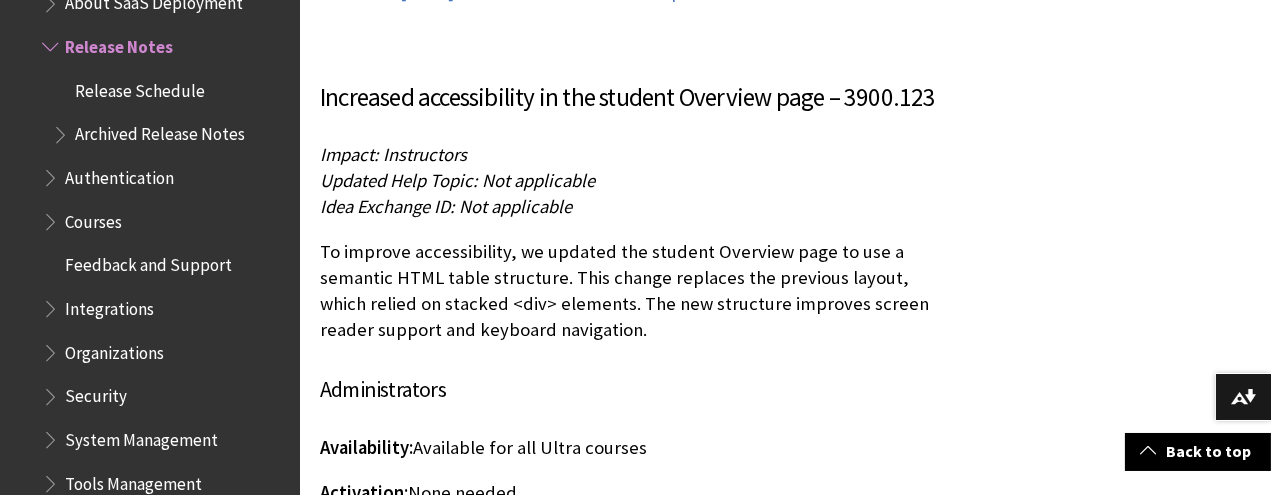 click on "Increased accessibility in the student Overview page – 3900.123 Impact: Instructors Updated Help Topic: Not applicable Idea Exchange ID: Not applicable To improve accessibility, we updated the student Overview page to use a semantic HTML table structure. This change replaces the previous layout, which relied on stacked <div> elements. The new structure improves screen reader support and keyboard navigation. Administrators  Availability:  Available for all Ultra courses Activation:  None needed. Configuration:  None needed. Return to [DATE] – 3900.123.0 Release description" at bounding box center [637, 337] 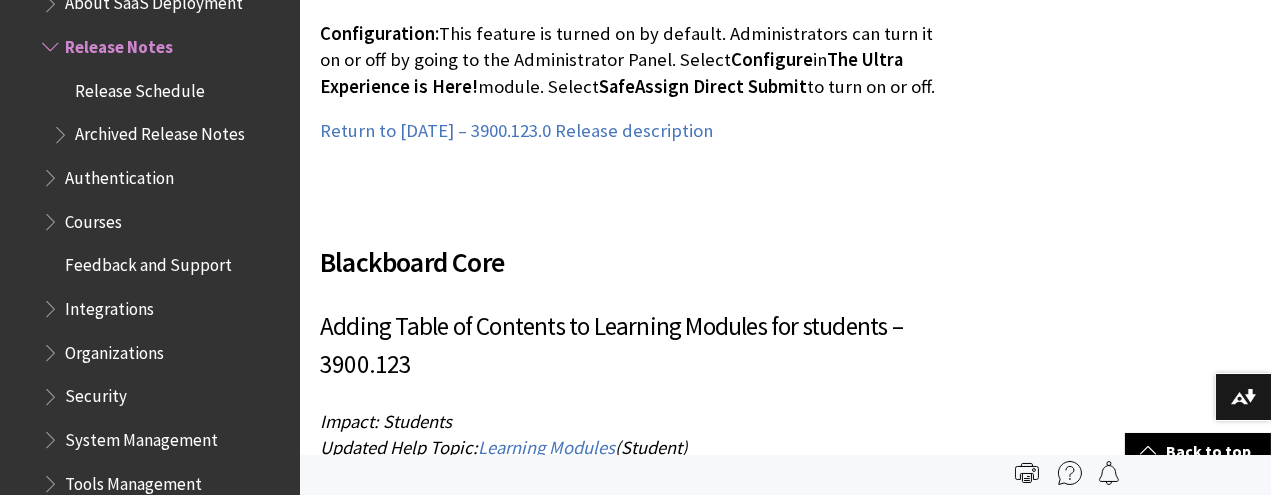 scroll, scrollTop: 2231, scrollLeft: 0, axis: vertical 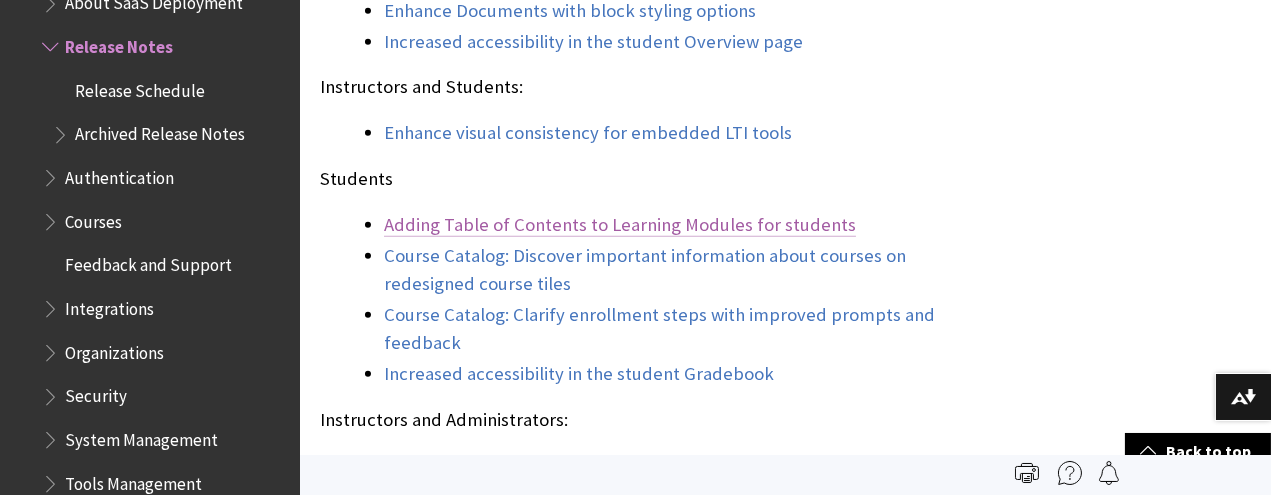 click on "Adding Table of Contents to Learning Modules for students" at bounding box center (620, 225) 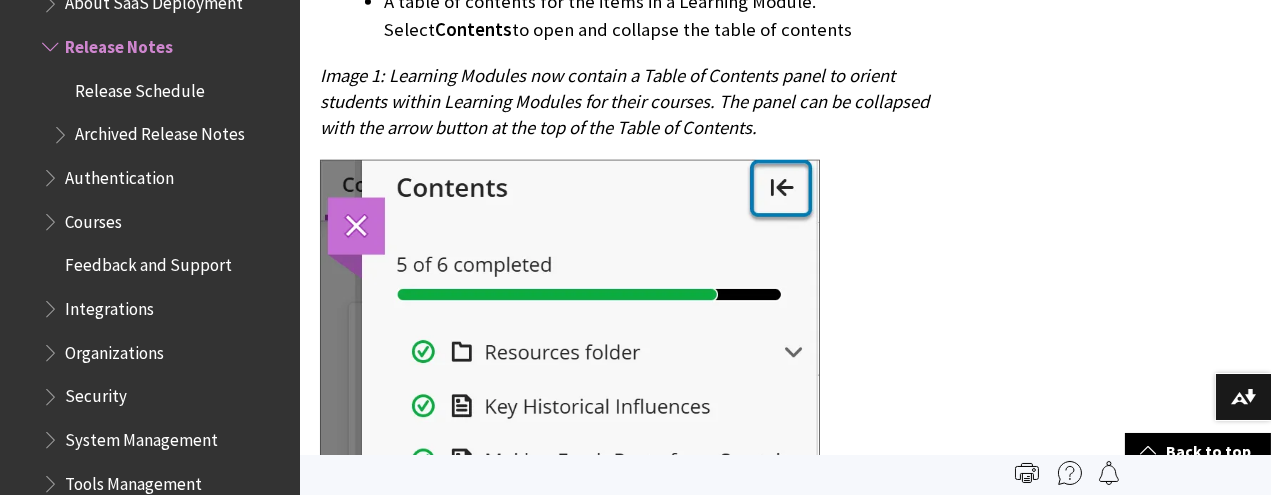 scroll, scrollTop: 14370, scrollLeft: 0, axis: vertical 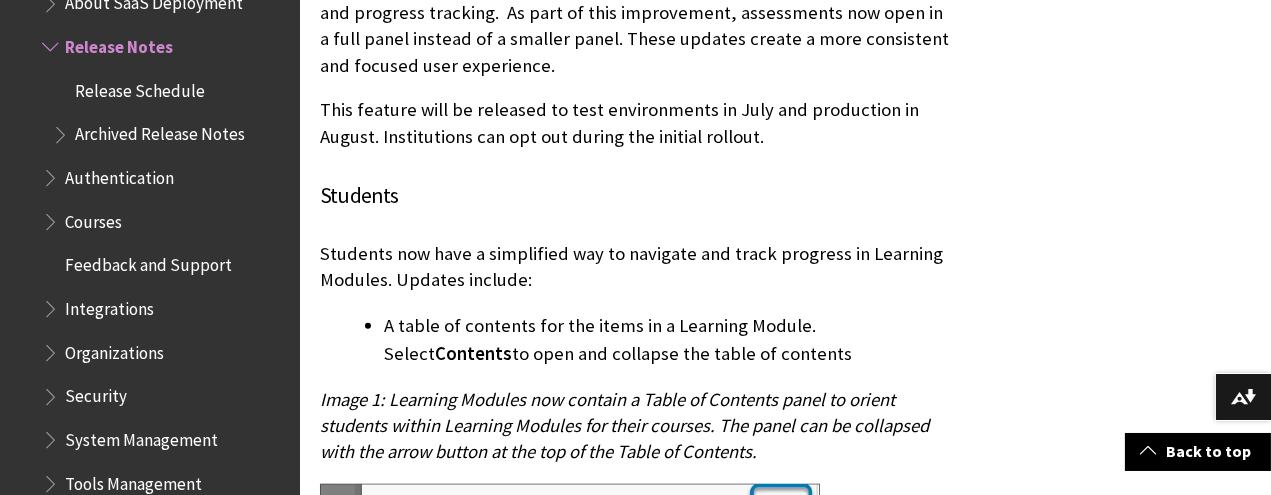 click on "A table of contents for the items in a Learning Module. Select  Contents  to open and collapse the table of contents" at bounding box center (669, 340) 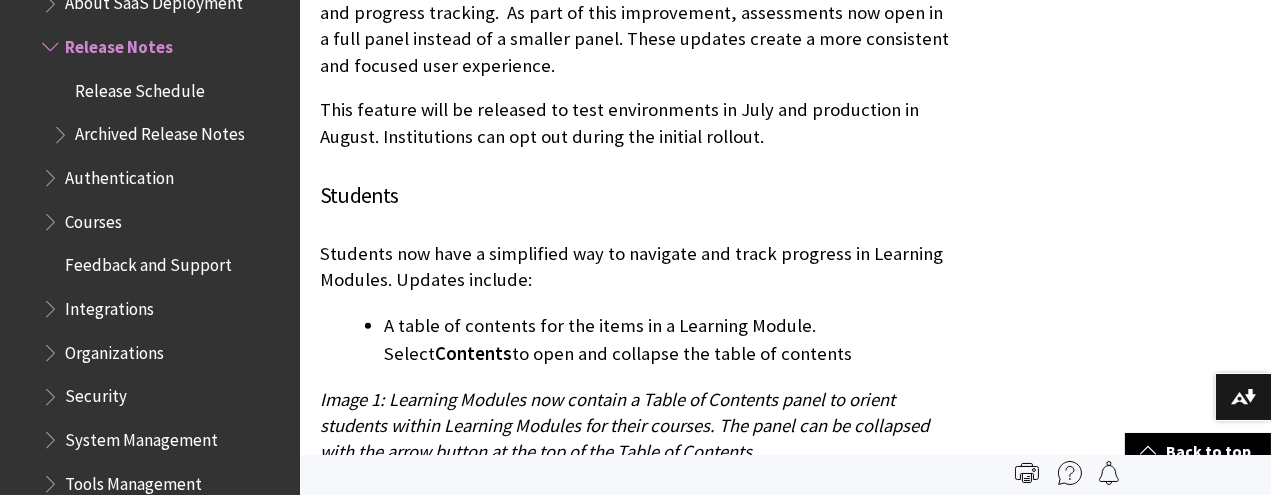 scroll, scrollTop: 2381, scrollLeft: 0, axis: vertical 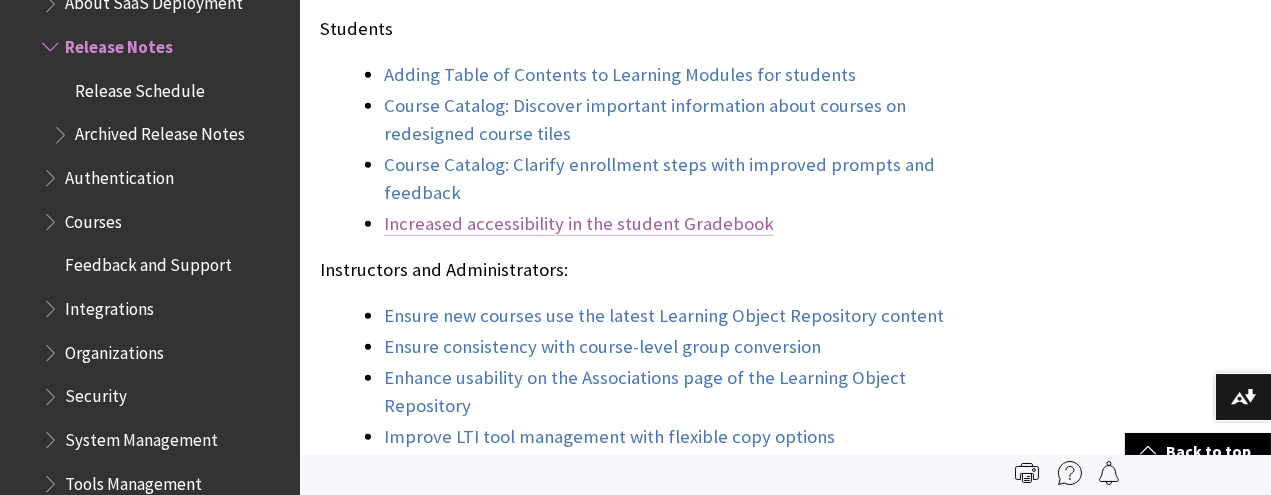 click on "Increased accessibility in the student Gradebook" at bounding box center [579, 224] 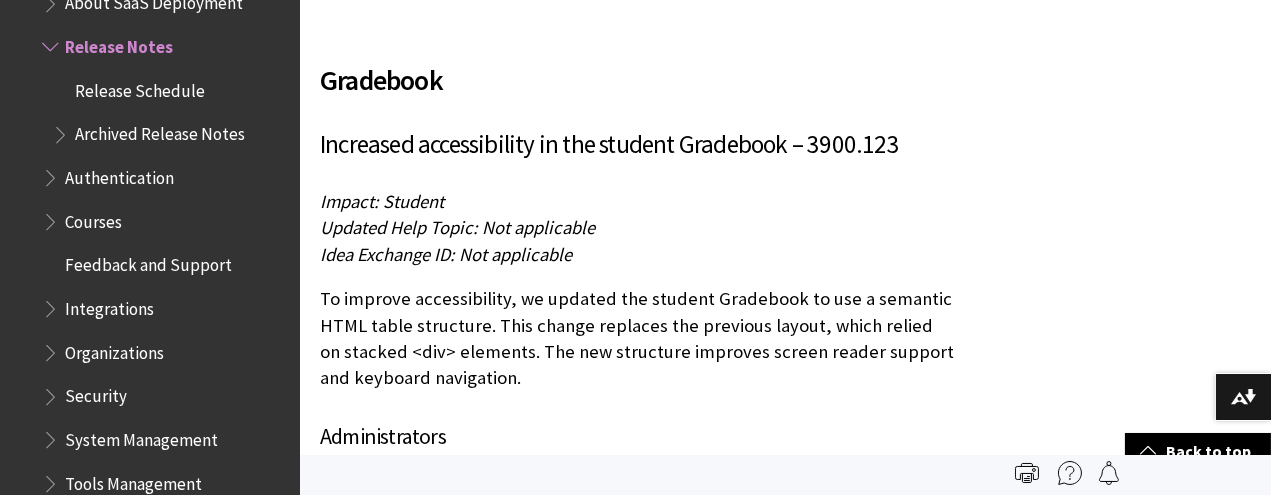 scroll, scrollTop: 11568, scrollLeft: 0, axis: vertical 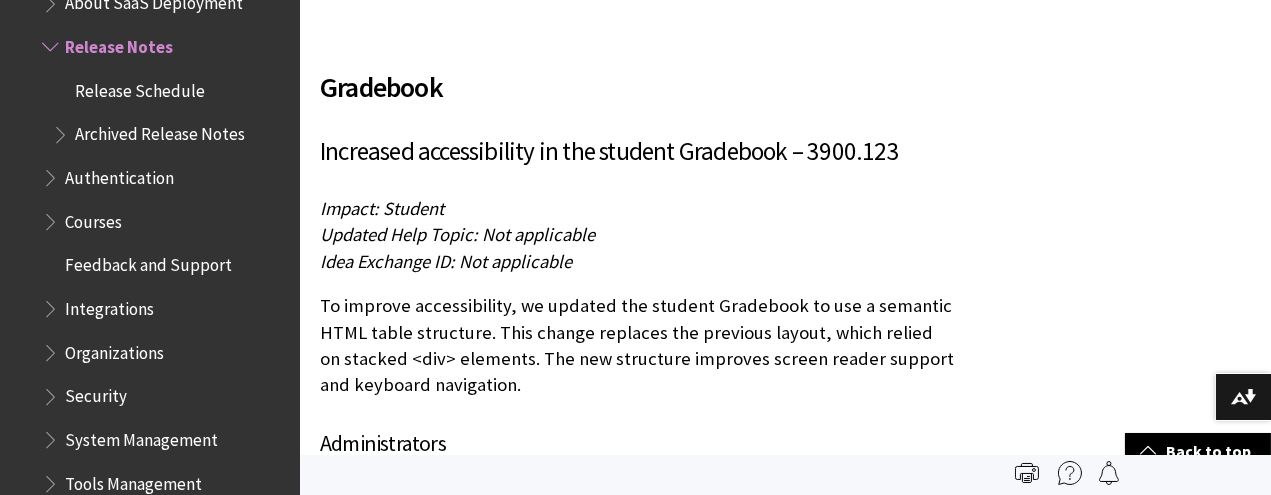 click on "To improve accessibility, we updated the student Gradebook to use a semantic HTML table structure. This change replaces the previous layout, which relied on stacked <div> elements. The new structure improves screen reader support and keyboard navigation." at bounding box center (637, 345) 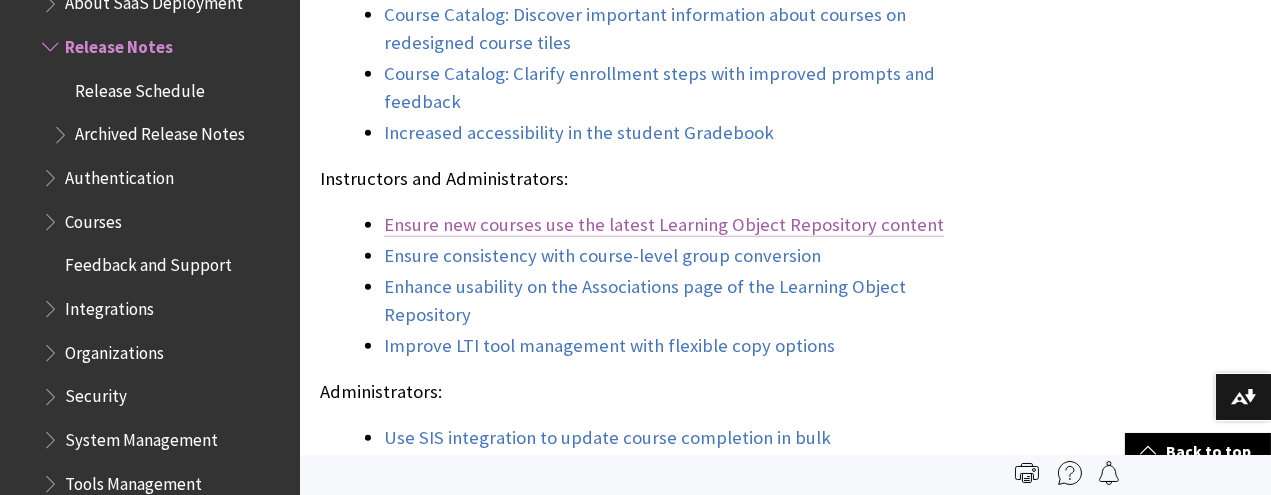 click on "Ensure new courses use the latest Learning Object Repository content" at bounding box center [664, 225] 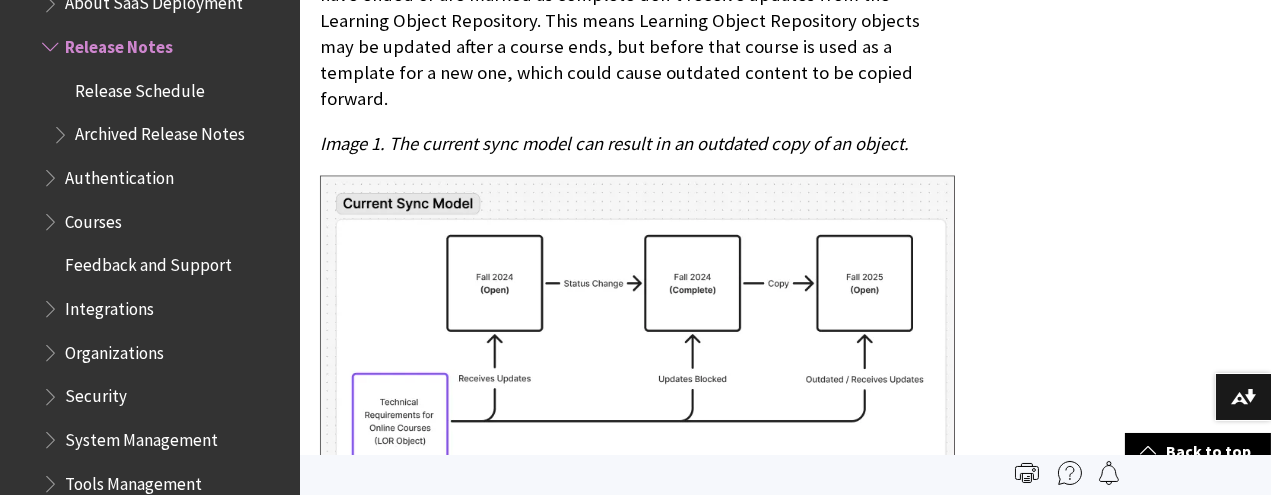 scroll, scrollTop: 4739, scrollLeft: 0, axis: vertical 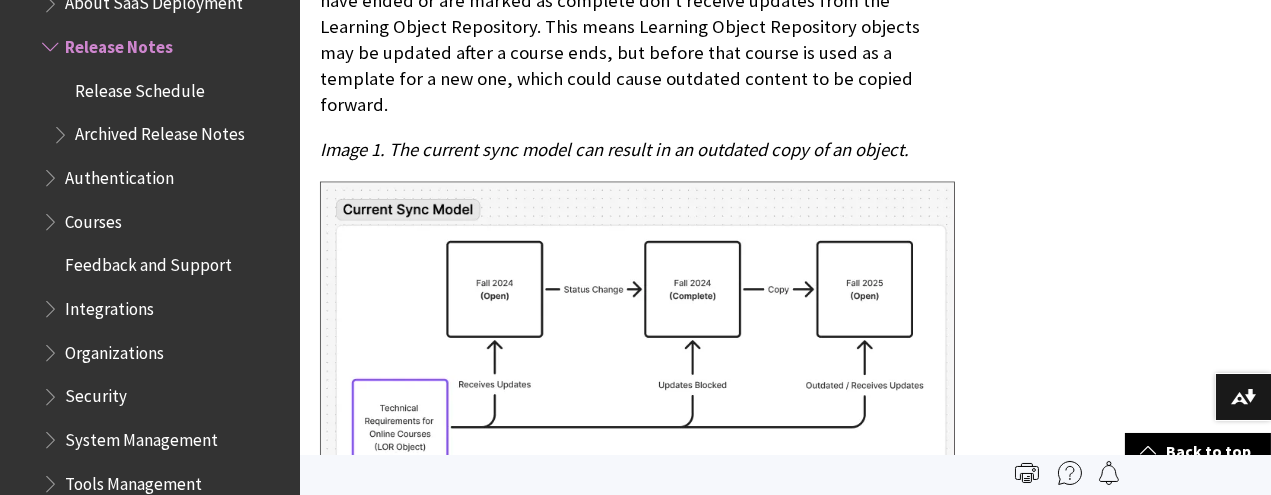 click on "Ensure new courses use the latest Learning Object Repository content  – 3900.123 Impact: Instructors and administrators  Updated Help Topic:  Learning Object Repository Idea Exchange ID: Not applicable Instructors and Administrators  We enhanced the syncing logic in the Learning Object Repository. Courses that have ended or are marked as complete don't receive updates from the Learning Object Repository. This means Learning Object Repository objects may be updated after a course ends, but before that course is used as a template for a new one, which could cause outdated content to be copied forward.  Image 1. The current sync model can result in an outdated copy of an object.
Image 2. Copied objects are automatically updated in the new sync model." at bounding box center [637, 535] 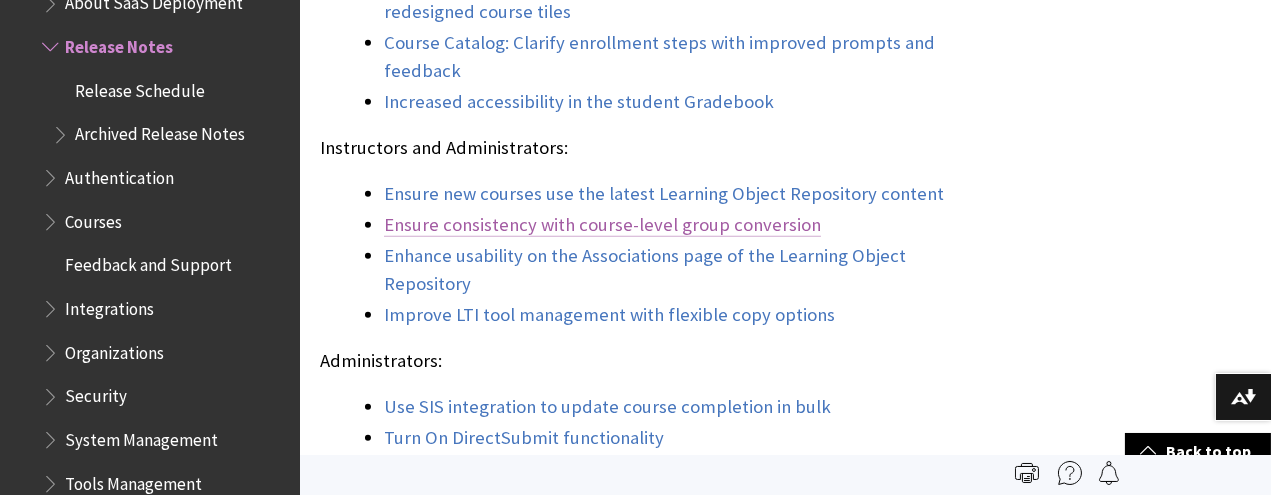 click on "Ensure consistency with course-level group conversion" at bounding box center (602, 225) 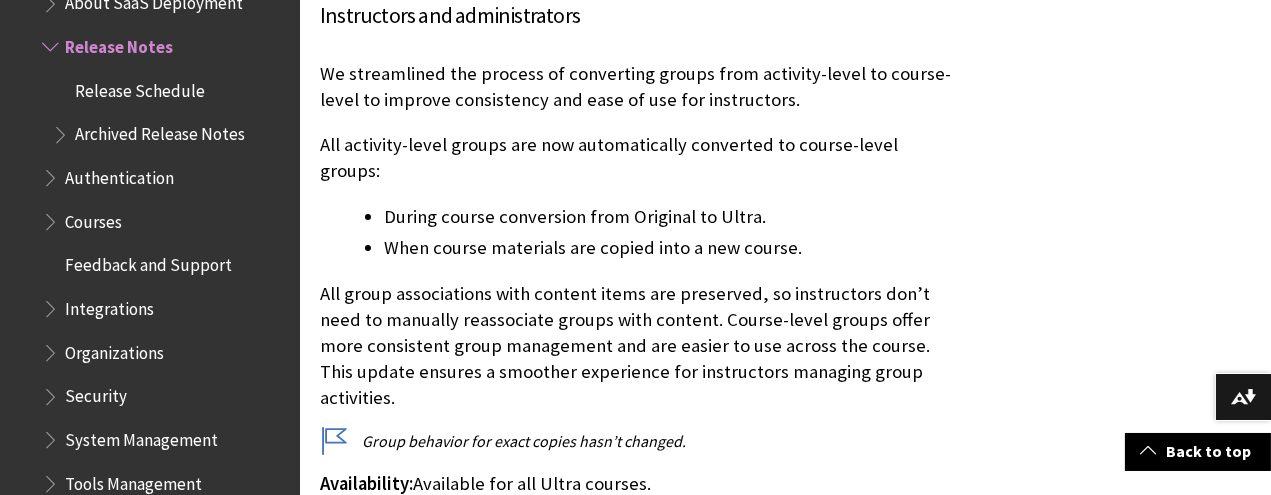 scroll, scrollTop: 10908, scrollLeft: 0, axis: vertical 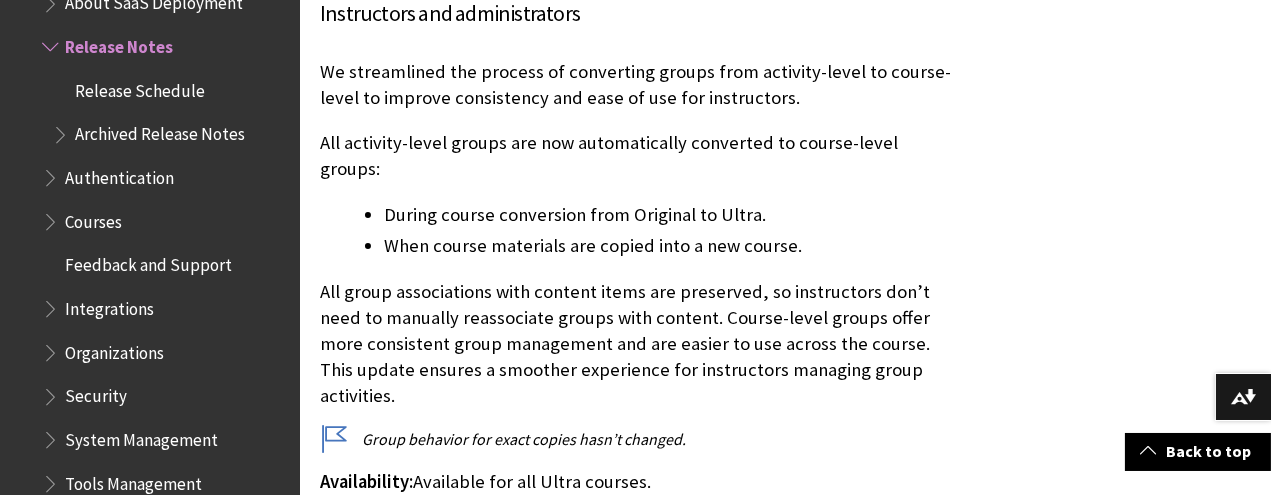 click on "All group associations with content items are preserved, so instructors don’t need to manually reassociate groups with content. Course-level groups offer more consistent group management and are easier to use across the course. This update ensures a smoother experience for instructors managing group activities." at bounding box center [637, 344] 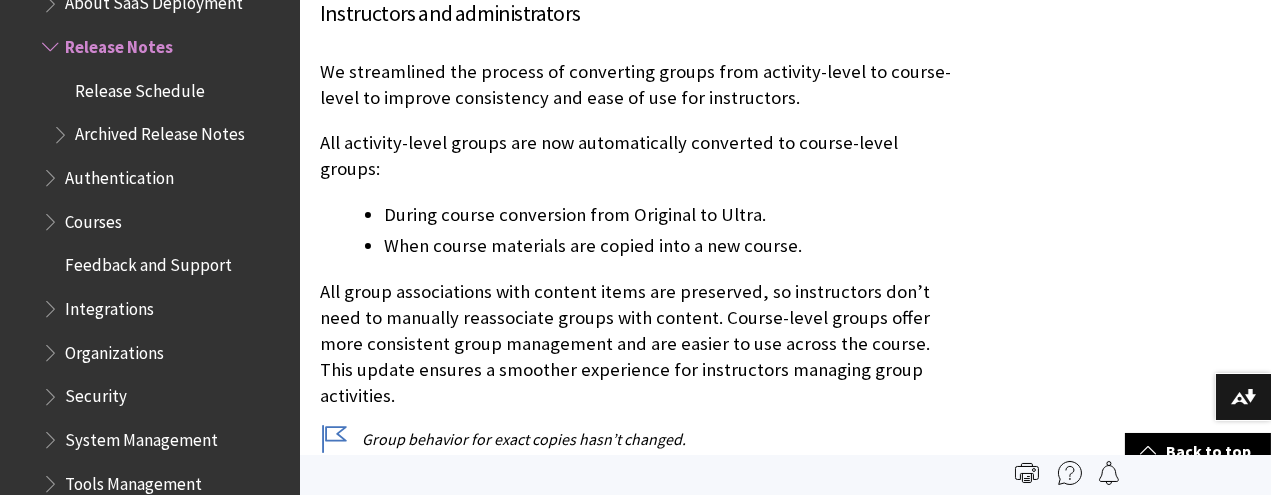 scroll, scrollTop: 2594, scrollLeft: 0, axis: vertical 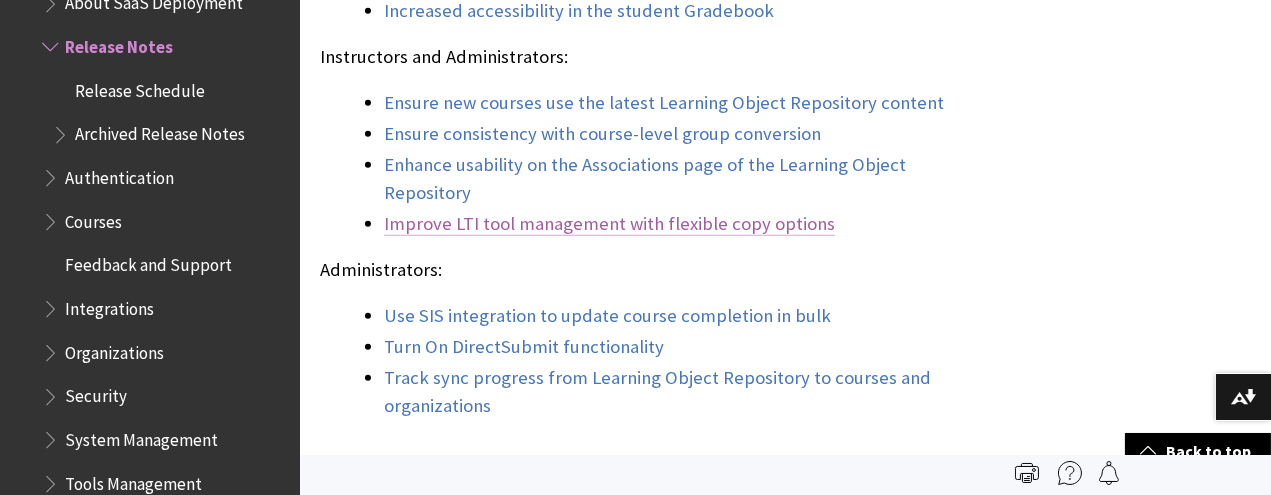 click on "Improve LTI tool management with flexible copy options" at bounding box center [609, 224] 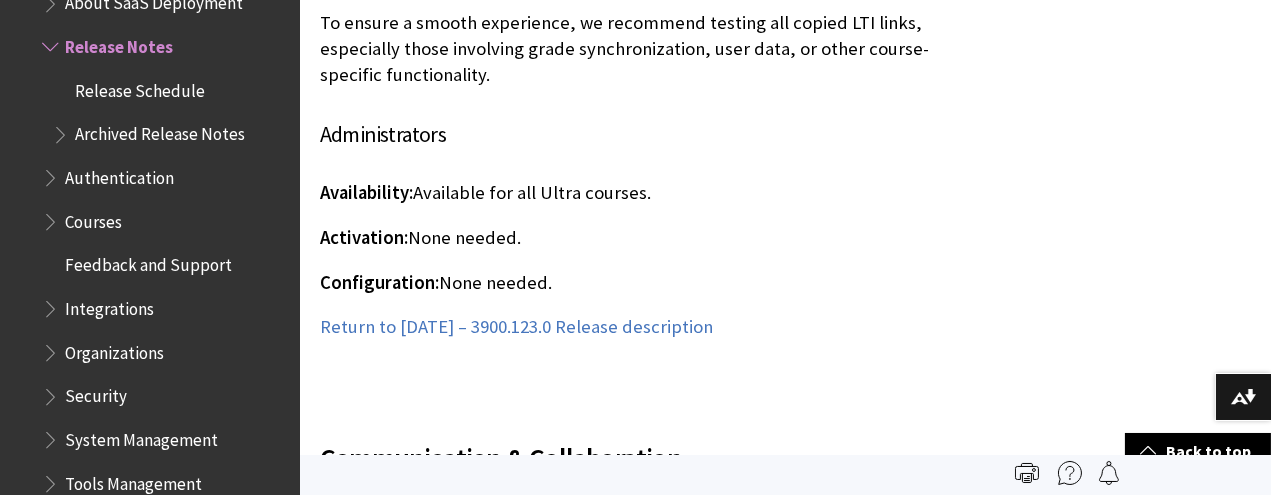 scroll, scrollTop: 8949, scrollLeft: 0, axis: vertical 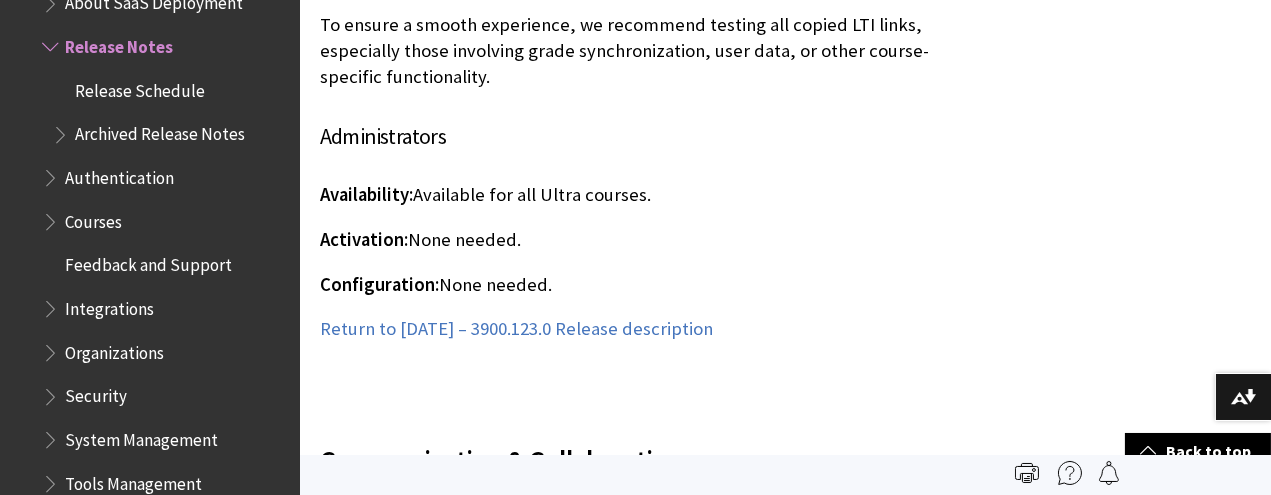 click at bounding box center (637, 379) 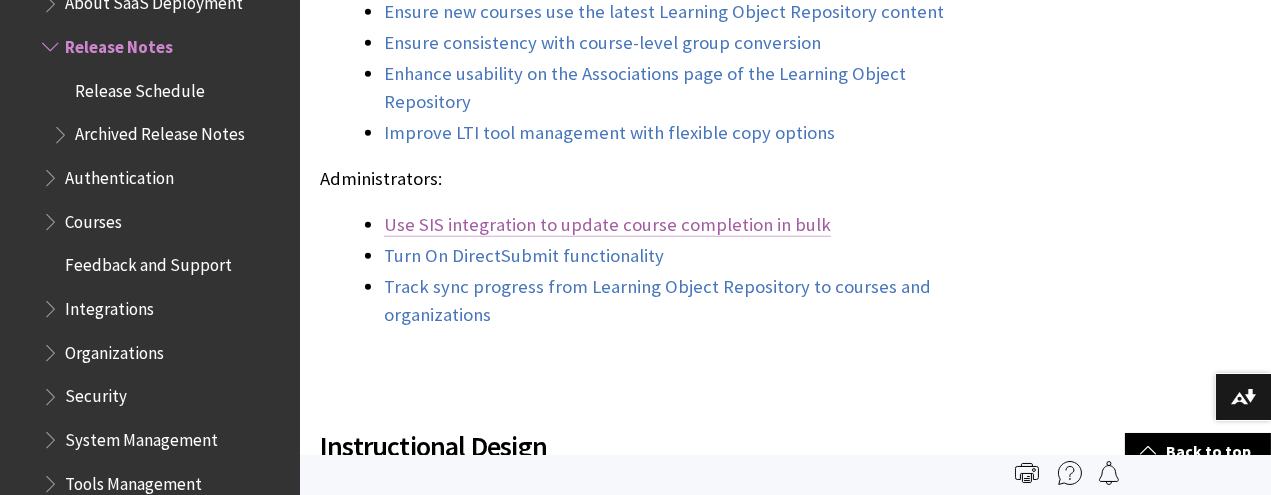 click on "Use SIS integration to update course completion in bulk" at bounding box center [607, 225] 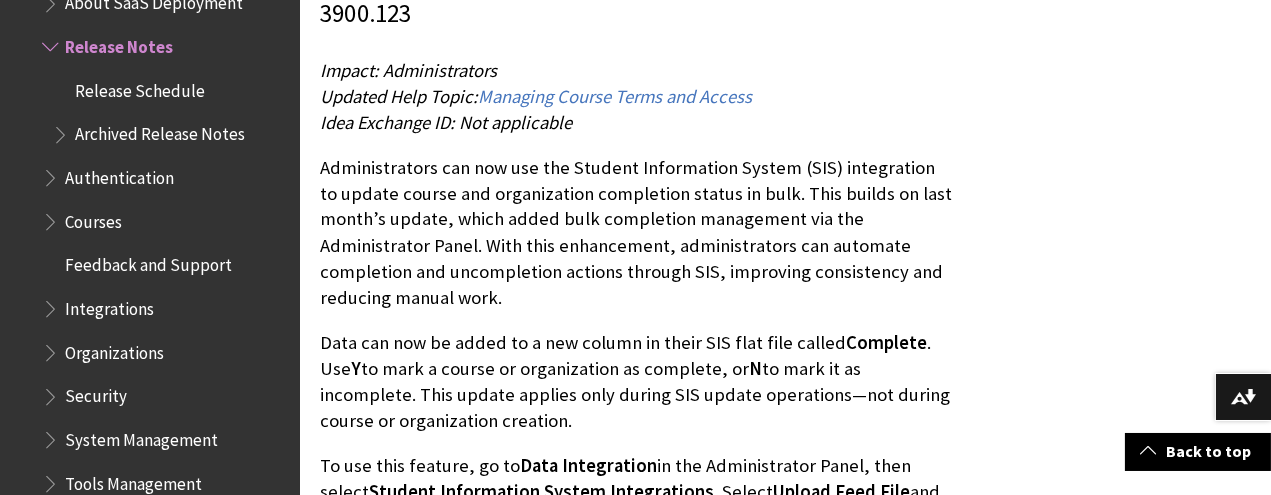 scroll, scrollTop: 16942, scrollLeft: 0, axis: vertical 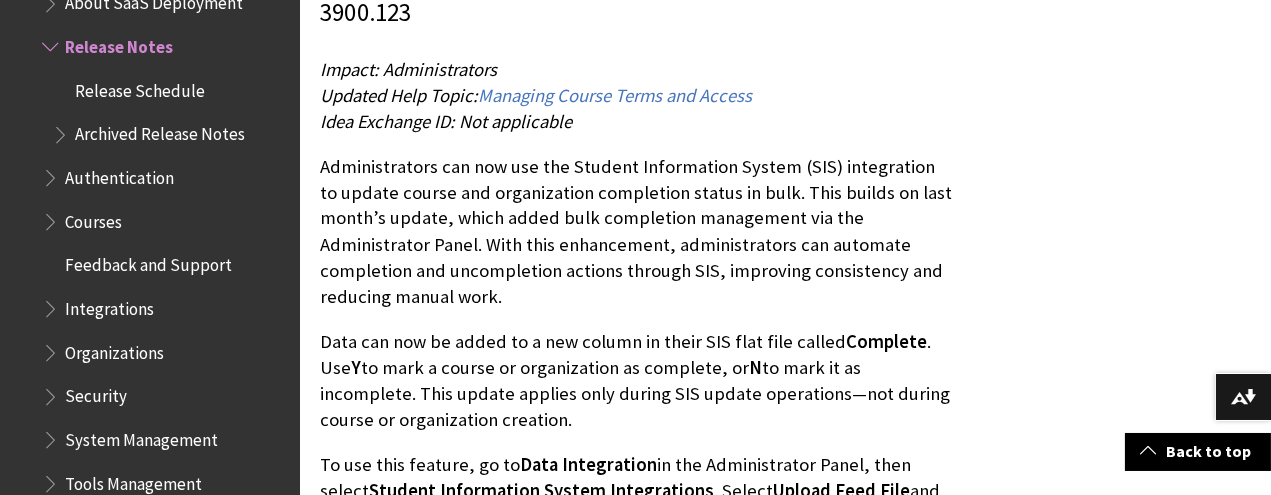 click on "Administrators can now use the Student Information System (SIS) integration to update course and organization completion status in bulk. This builds on last month’s update, which added bulk completion management via the Administrator Panel. With this enhancement, administrators can automate completion and uncompletion actions through SIS, improving consistency and reducing manual work." at bounding box center [637, 232] 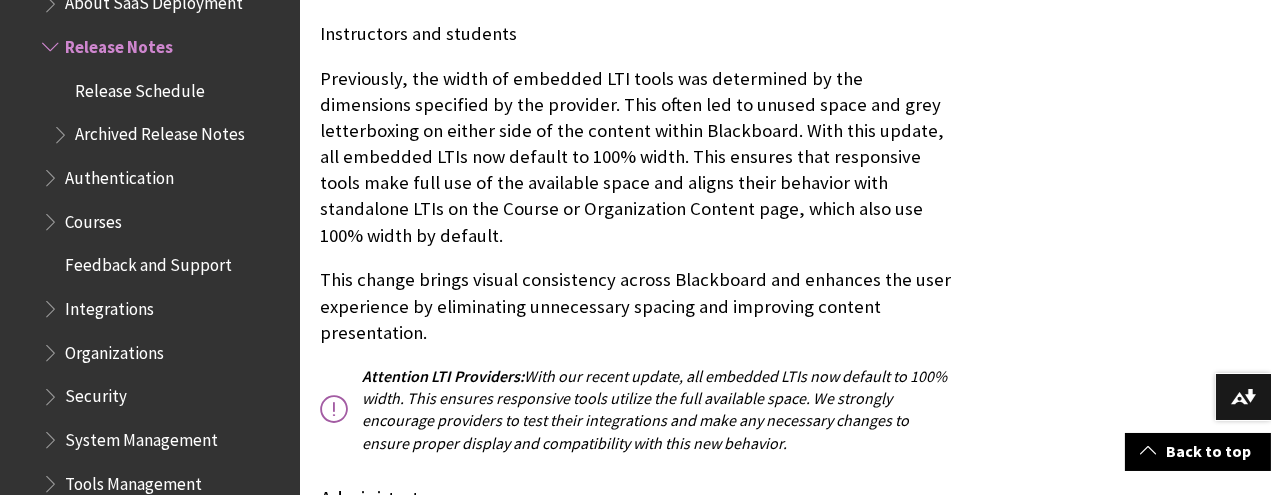scroll, scrollTop: 18107, scrollLeft: 0, axis: vertical 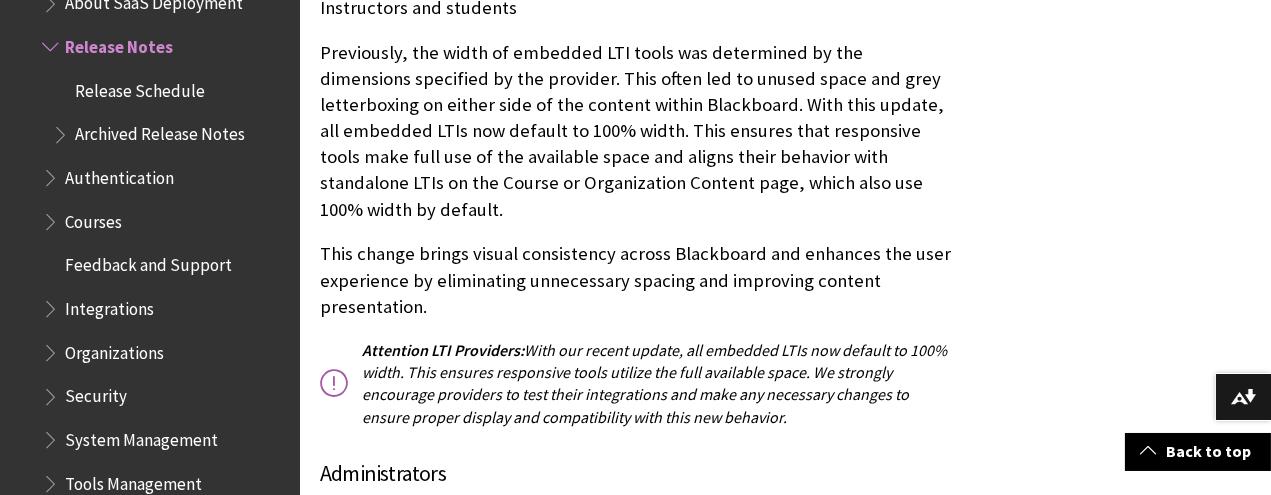 click on "This change brings visual consistency across Blackboard and enhances the user experience by eliminating unnecessary spacing and improving content presentation." at bounding box center [637, 280] 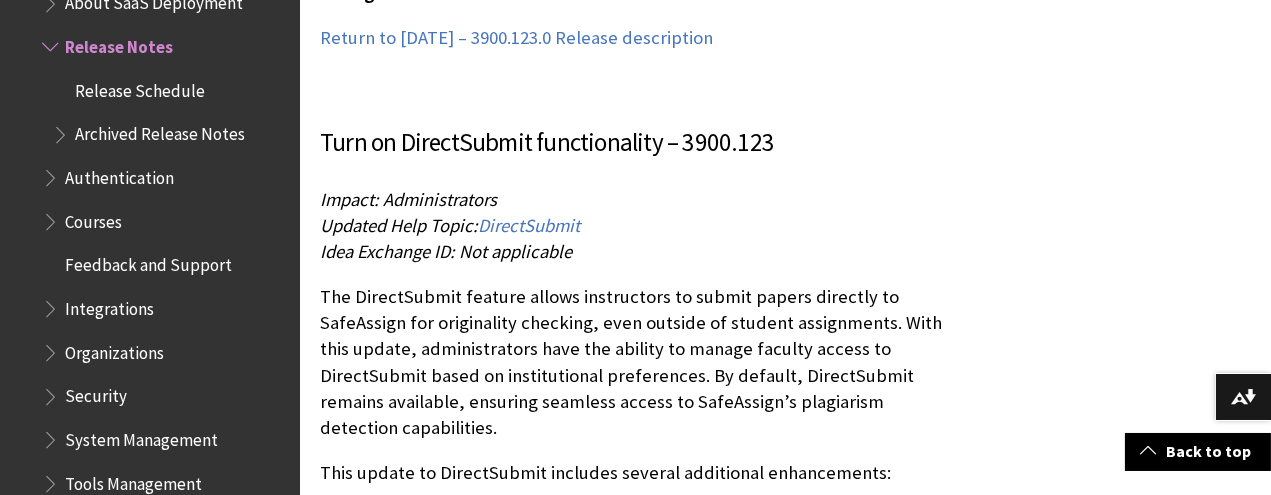 scroll, scrollTop: 12760, scrollLeft: 0, axis: vertical 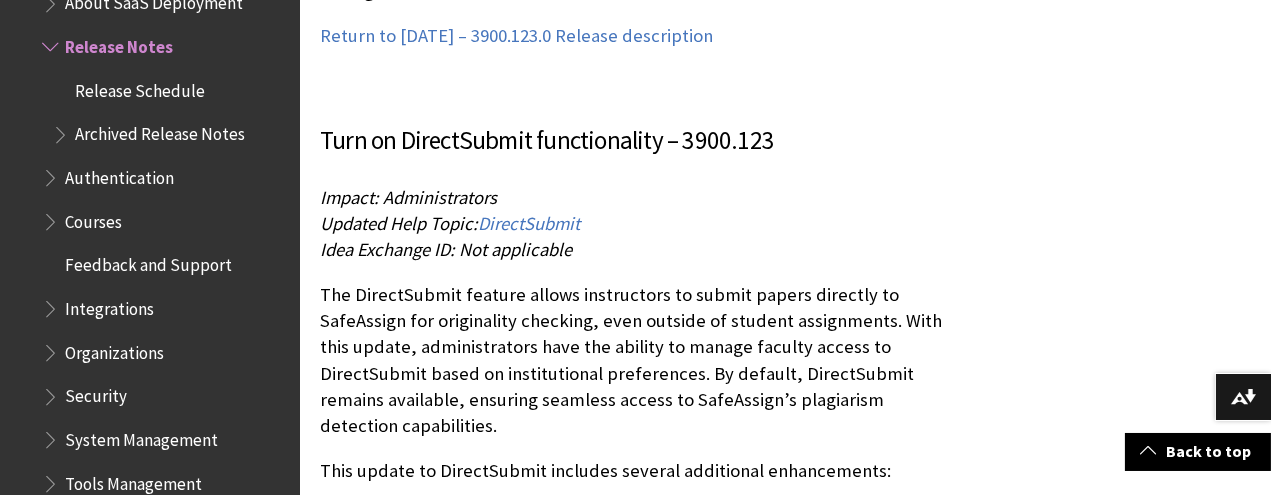 click on "The DirectSubmit feature allows instructors to submit papers directly to SafeAssign for originality checking, even outside of student assignments. With this update, administrators have the ability to manage faculty access to DirectSubmit based on institutional preferences. By default, DirectSubmit remains available, ensuring seamless access to SafeAssign’s plagiarism detection capabilities." at bounding box center [637, 360] 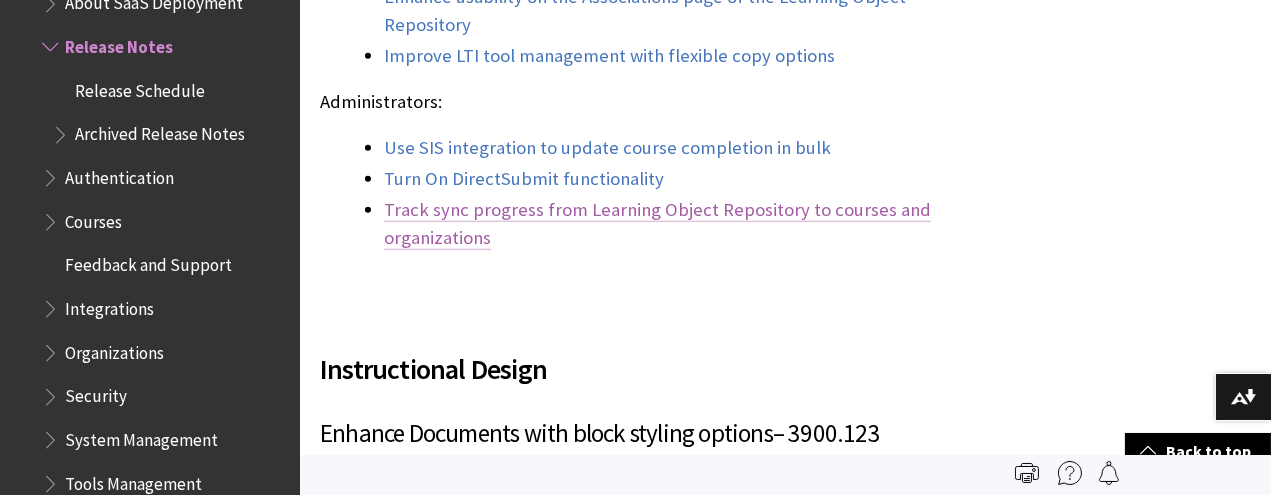 click on "Track sync progress from Learning Object Repository to courses and organizations" at bounding box center (657, 224) 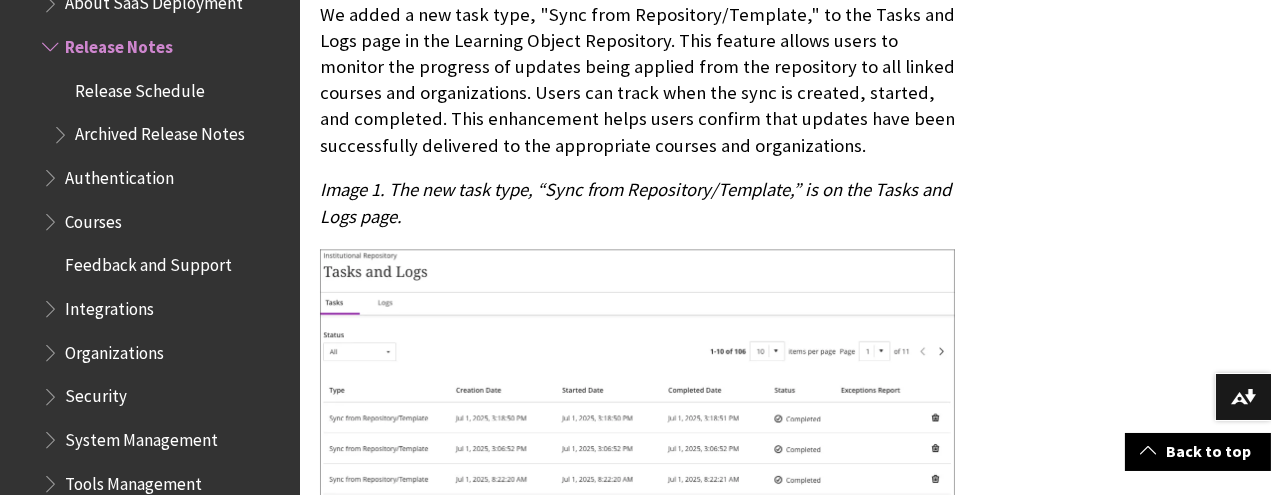 scroll, scrollTop: 7473, scrollLeft: 0, axis: vertical 